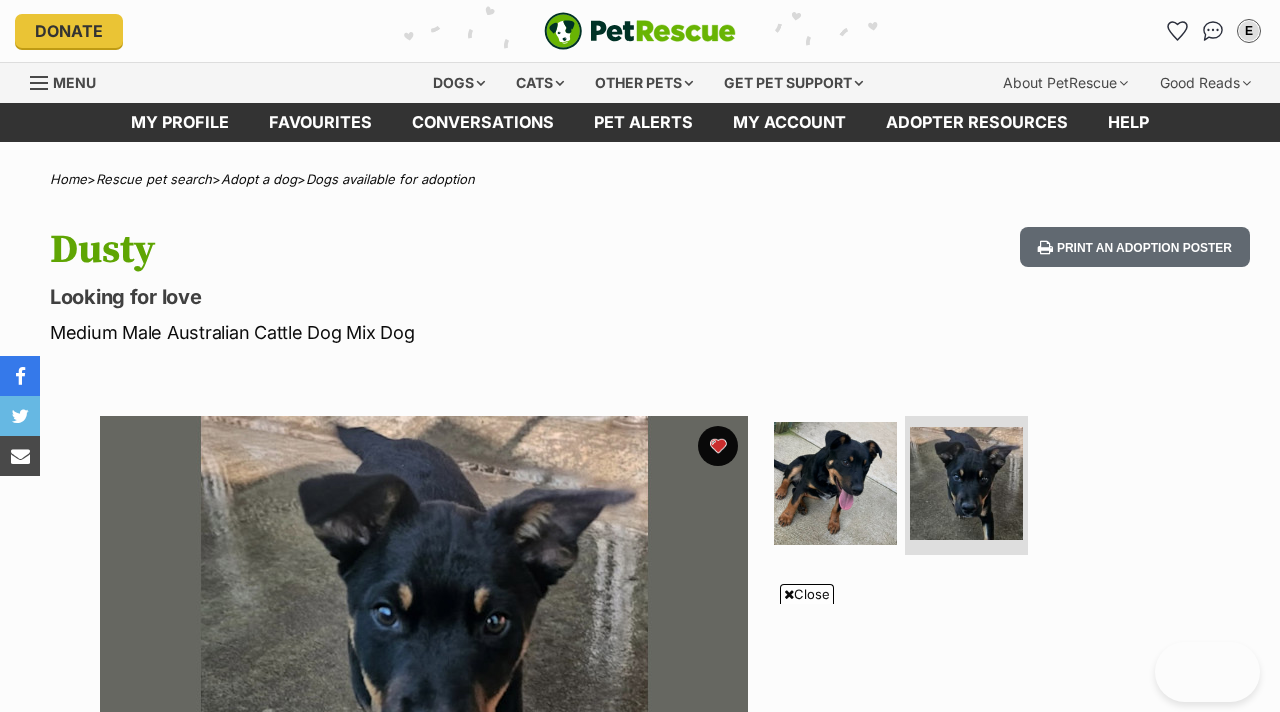 scroll, scrollTop: 470, scrollLeft: 0, axis: vertical 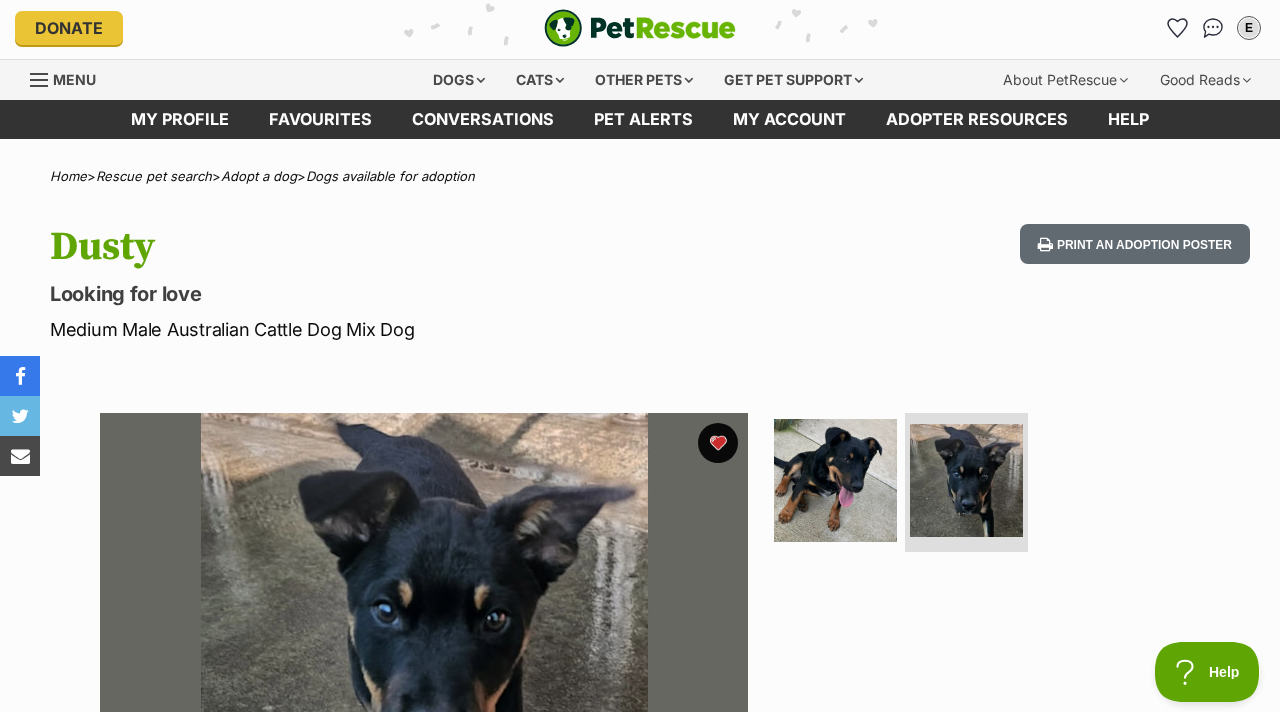 click on "Menu" at bounding box center (74, 79) 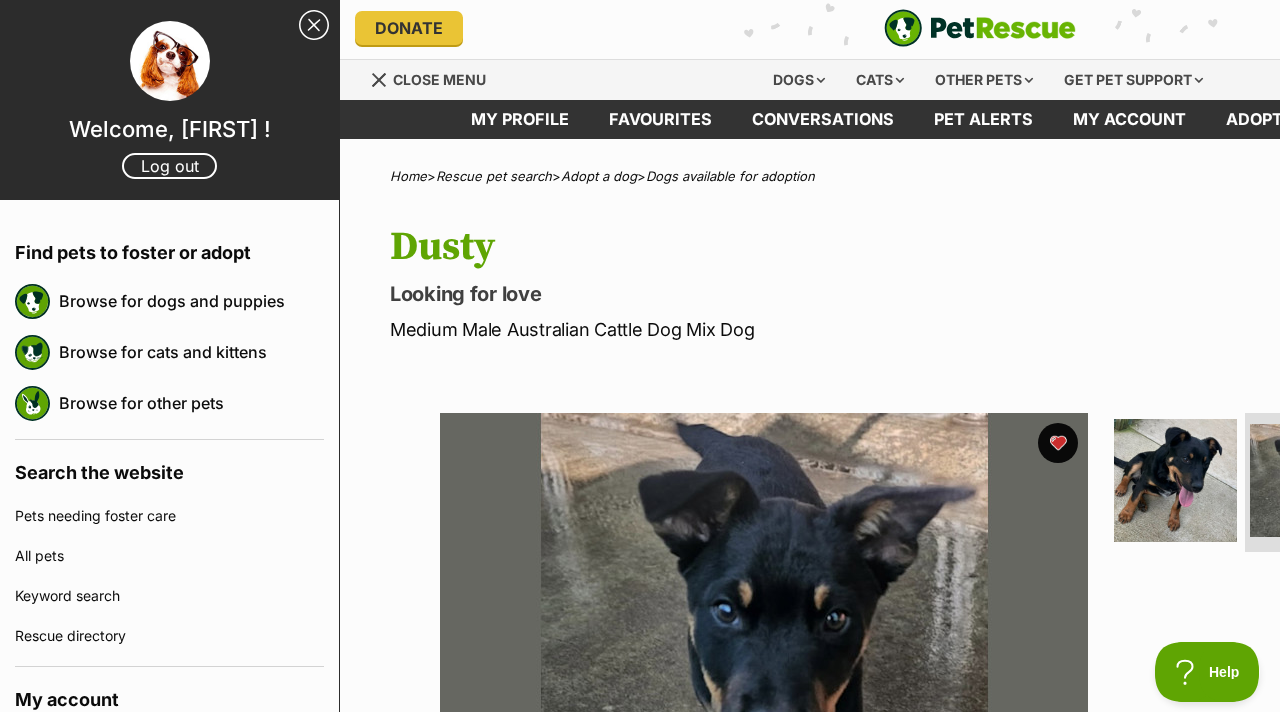 scroll, scrollTop: 0, scrollLeft: 0, axis: both 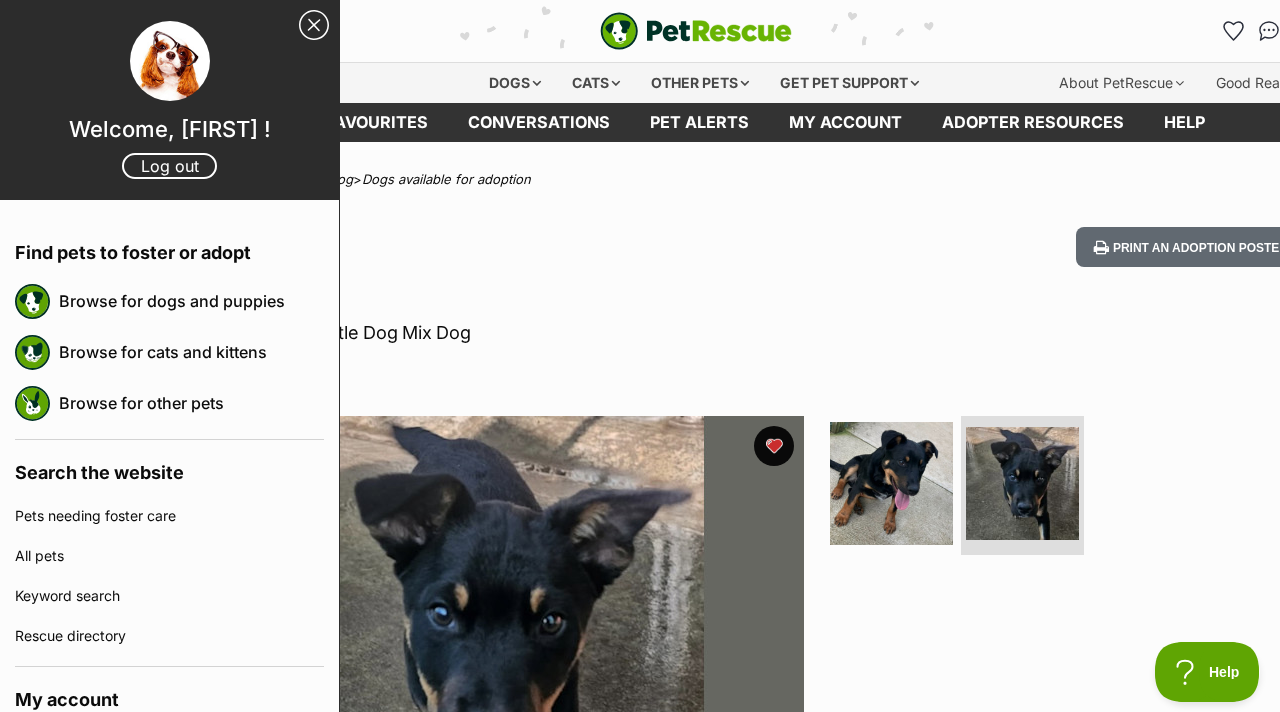 click on "Close Sidebar" at bounding box center [314, 25] 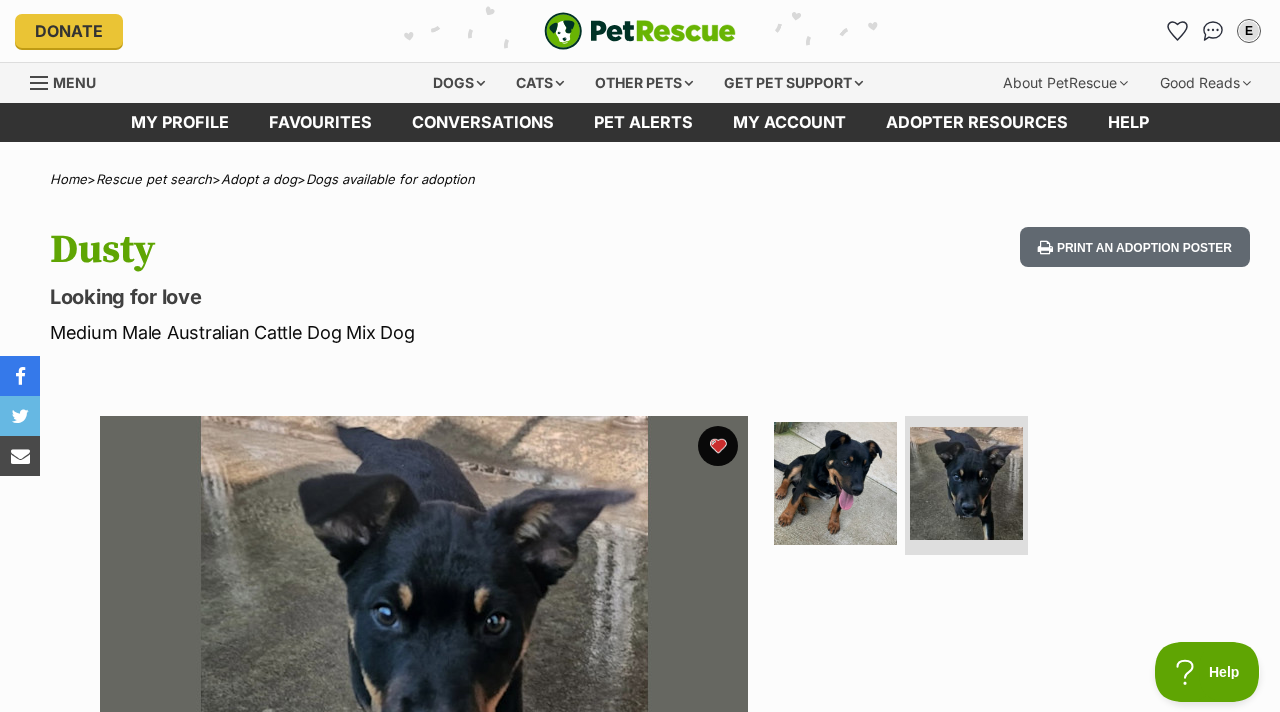 scroll, scrollTop: 0, scrollLeft: 0, axis: both 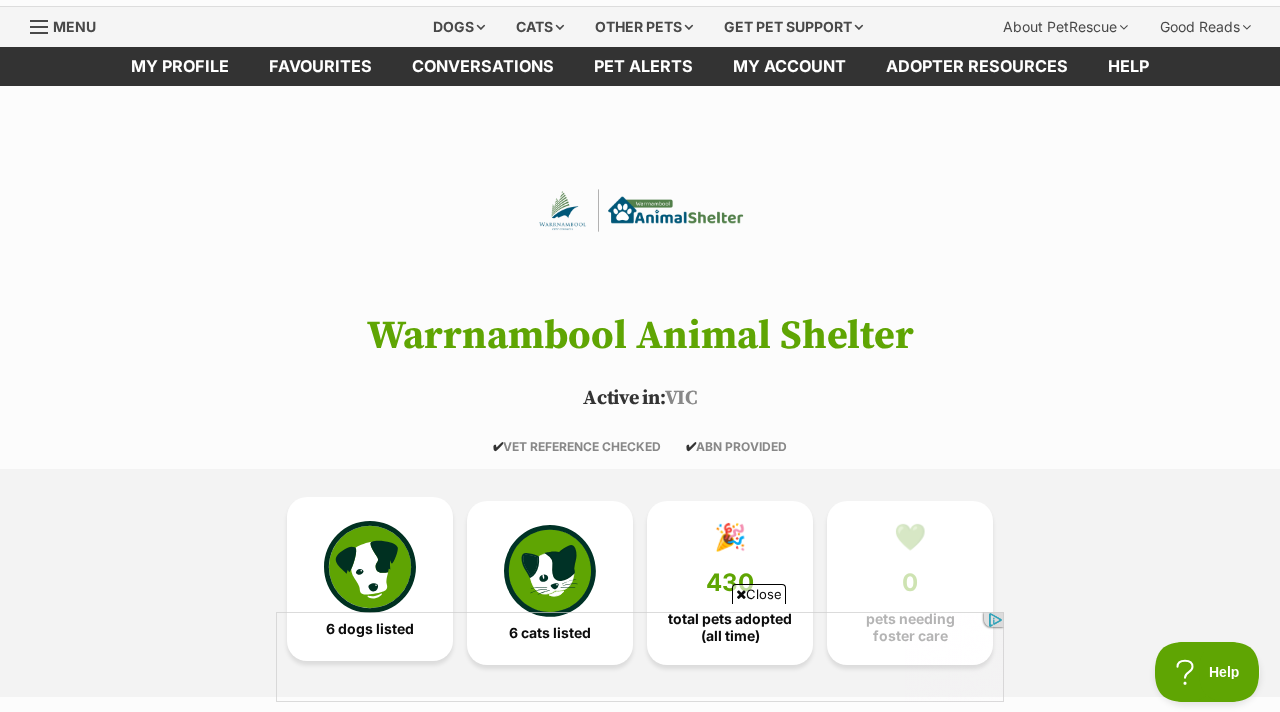 click on "6 dogs listed" at bounding box center (370, 579) 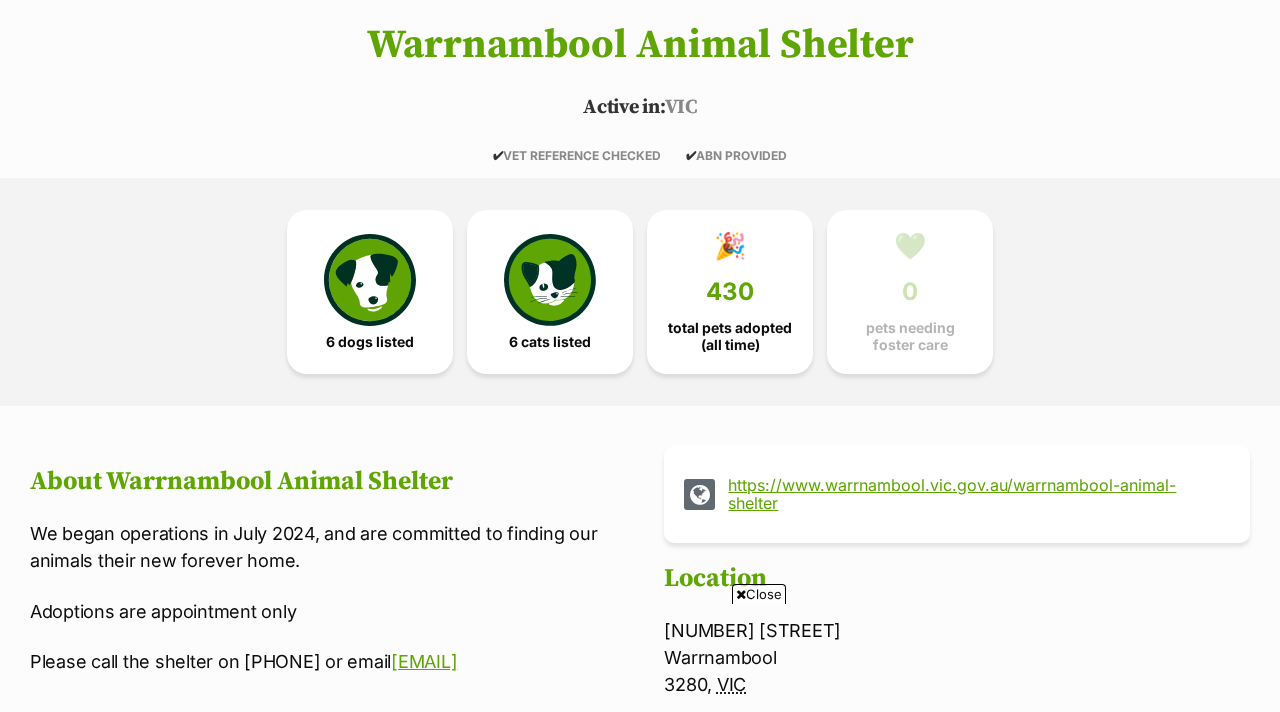 scroll, scrollTop: 254, scrollLeft: 0, axis: vertical 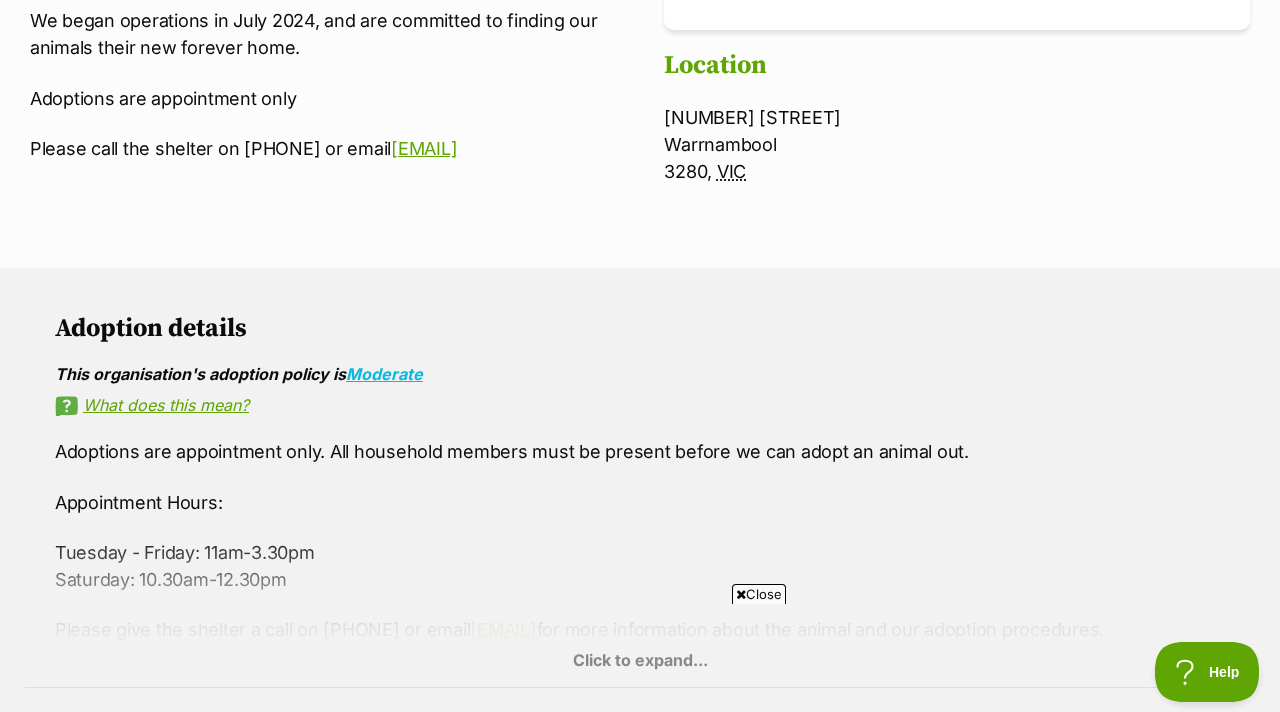 click on "What does this mean?" at bounding box center (640, 405) 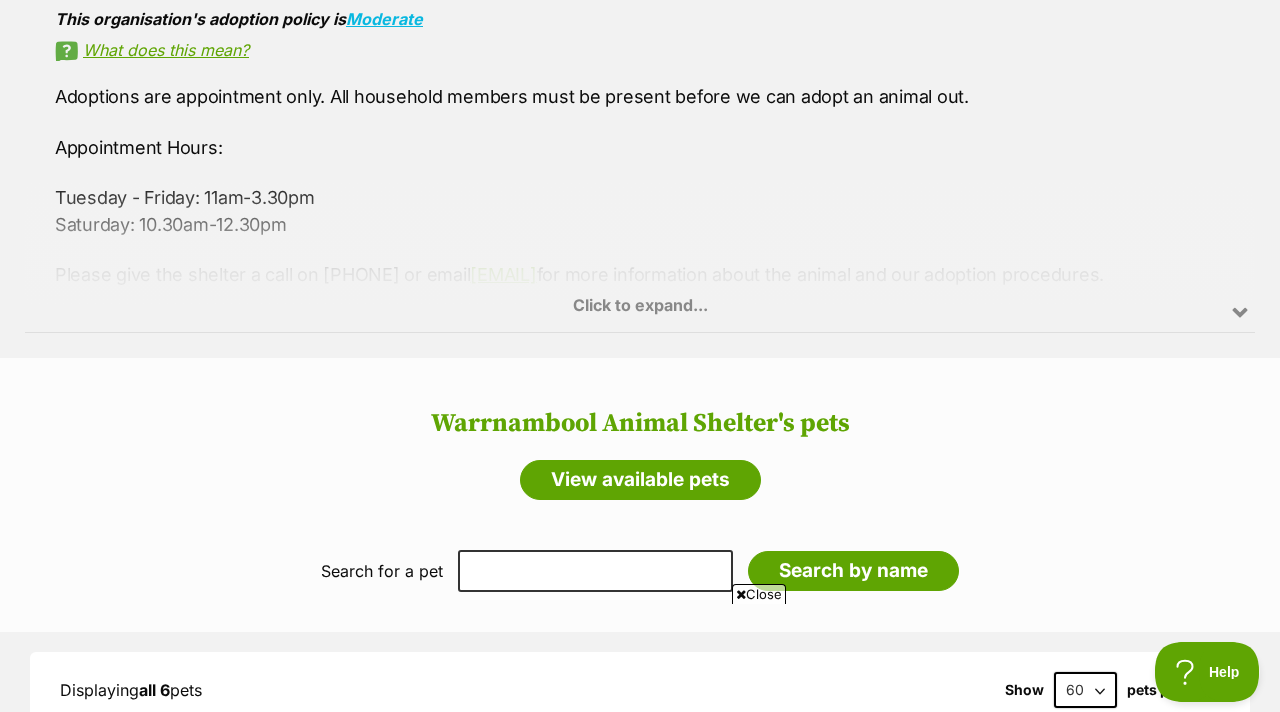 scroll, scrollTop: 1222, scrollLeft: 0, axis: vertical 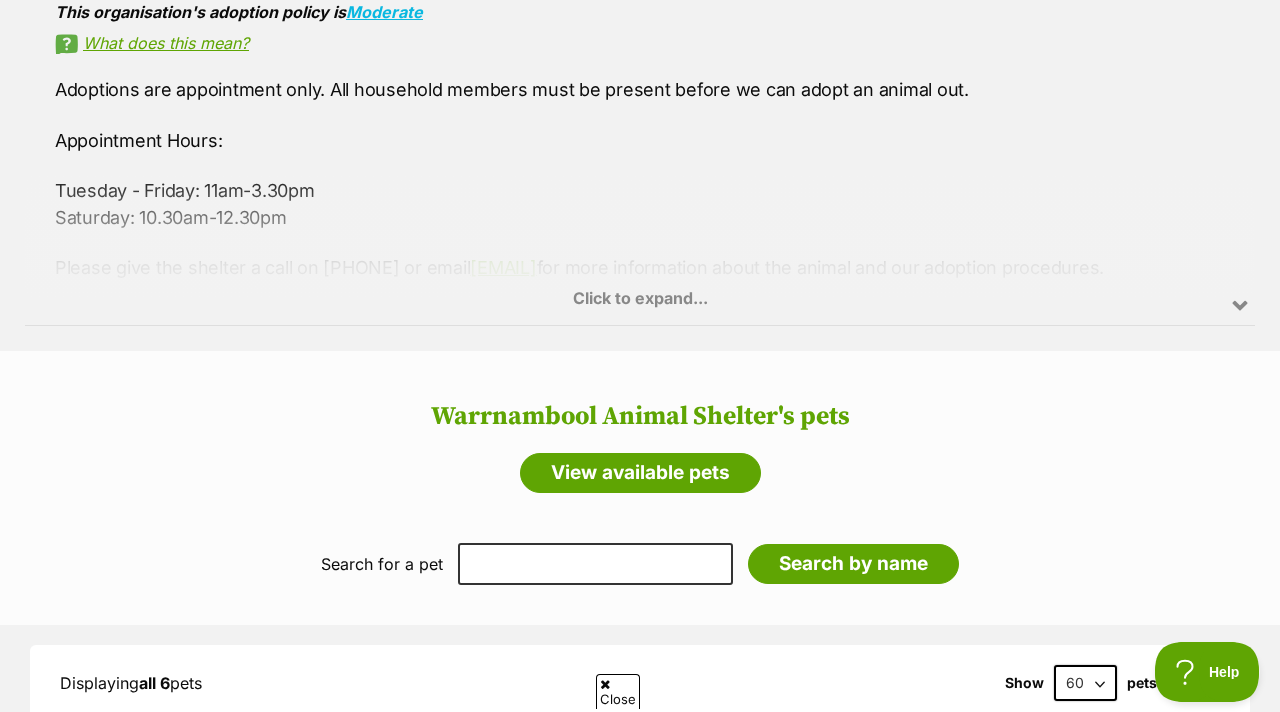 click on "Click to expand..." at bounding box center [640, 247] 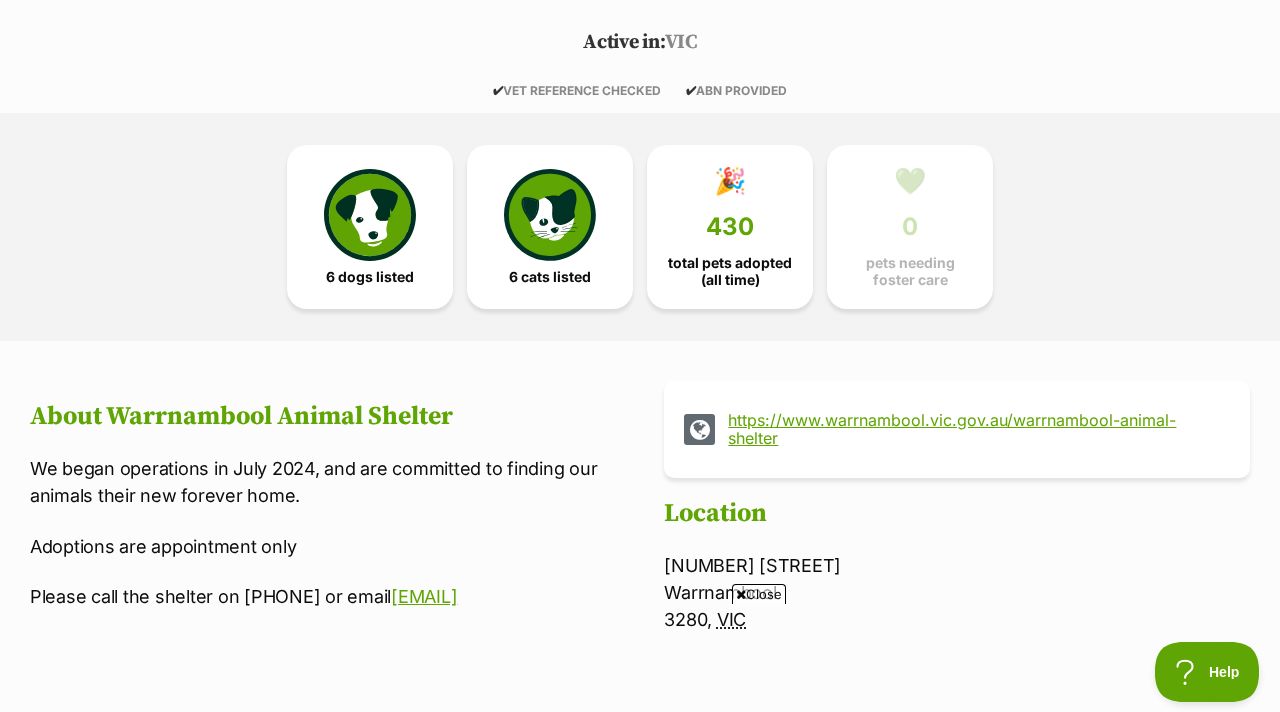 scroll, scrollTop: 409, scrollLeft: 0, axis: vertical 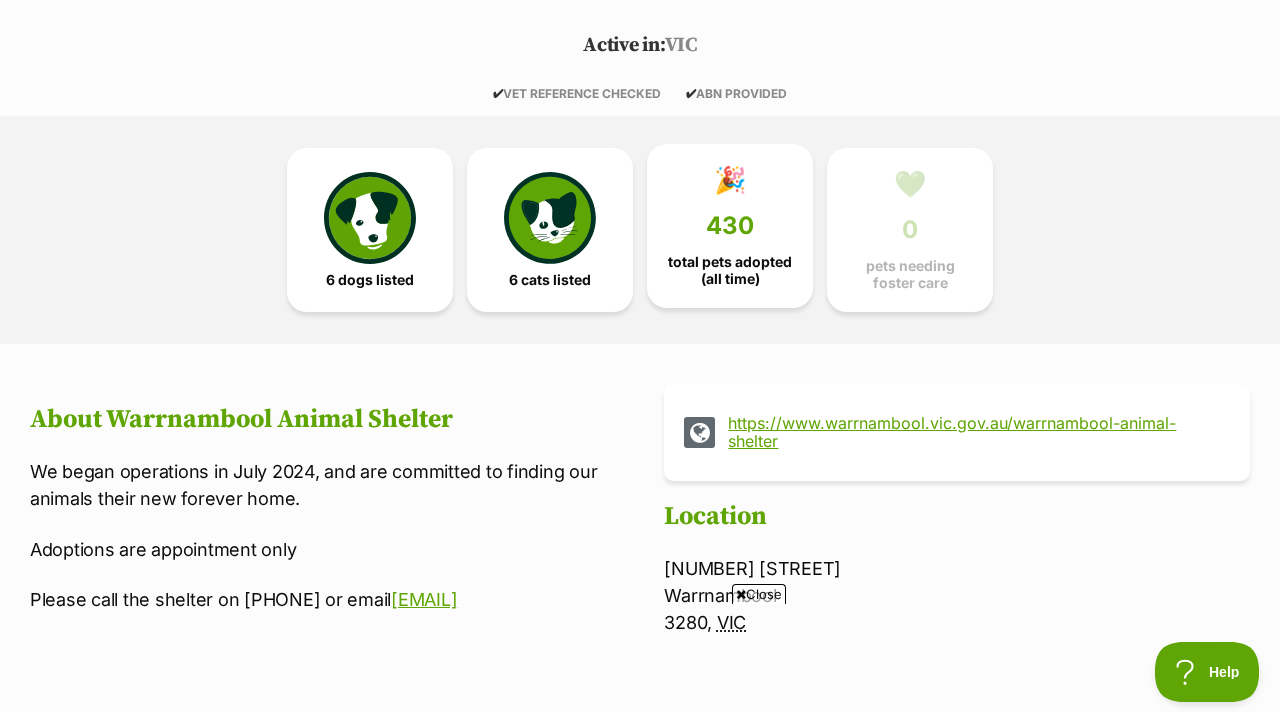 click on "total pets adopted (all time)" at bounding box center [730, 270] 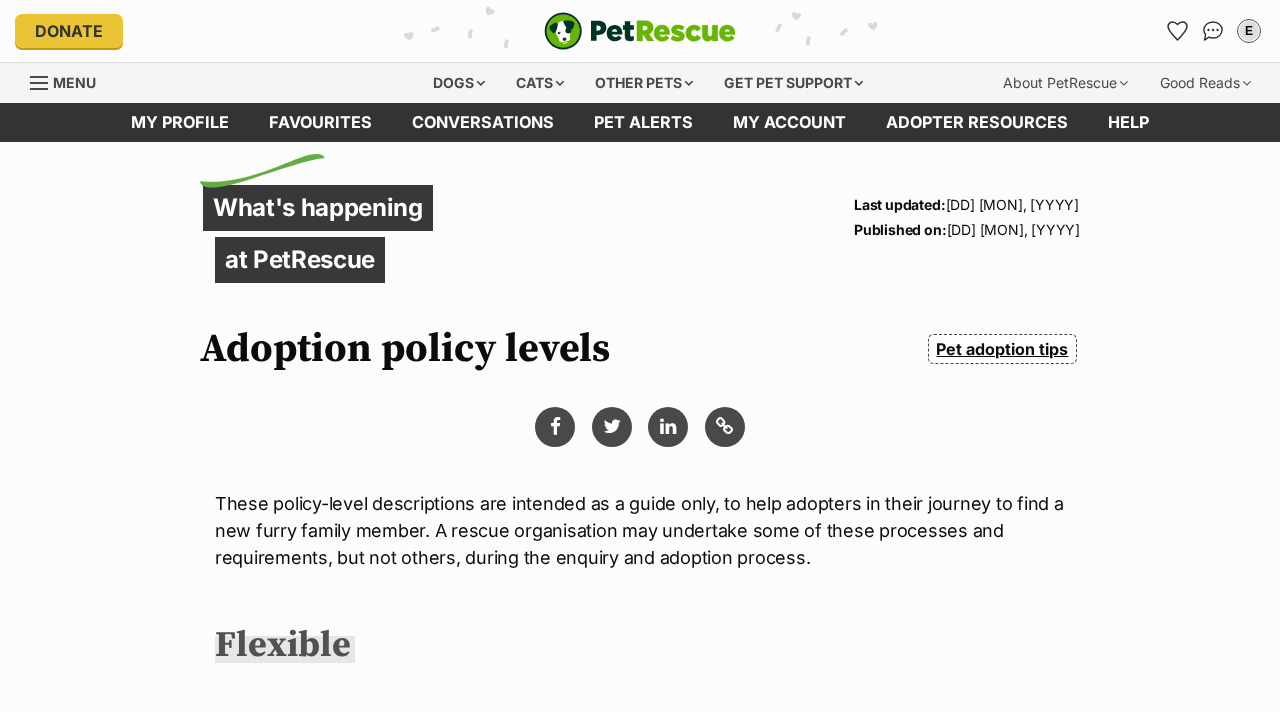 scroll, scrollTop: 0, scrollLeft: 0, axis: both 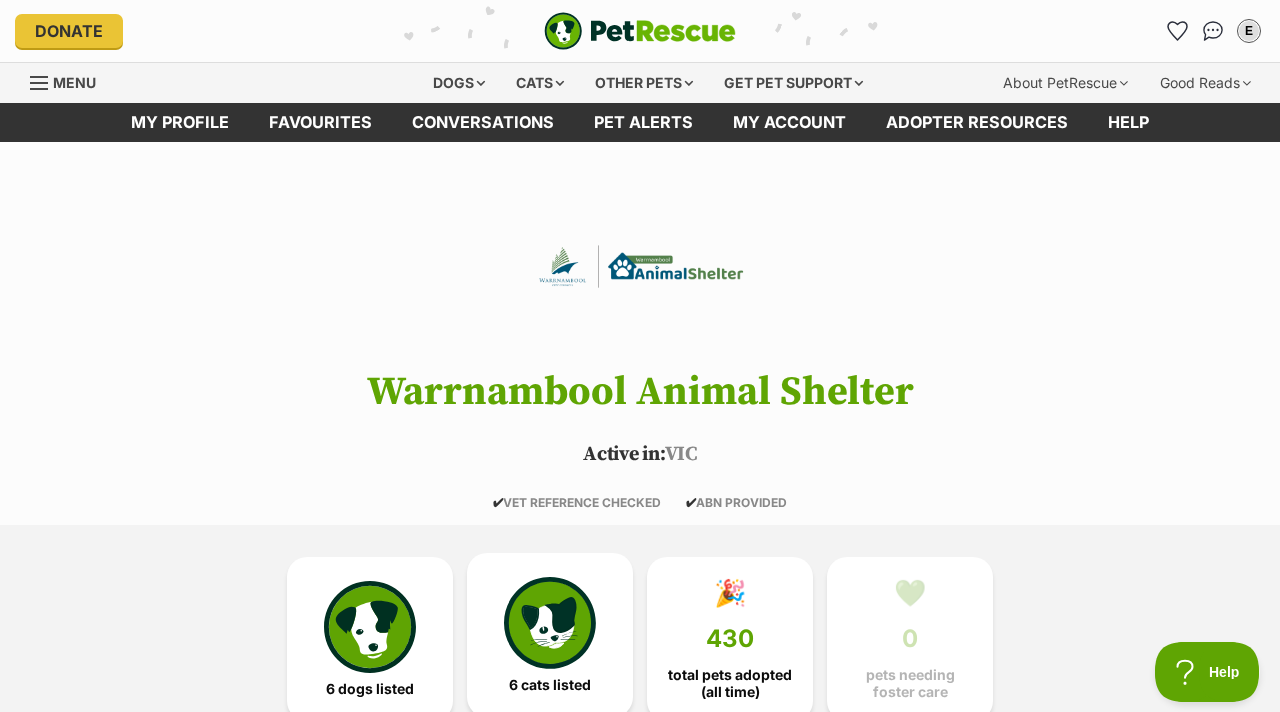 click on "6 cats listed" at bounding box center (550, 635) 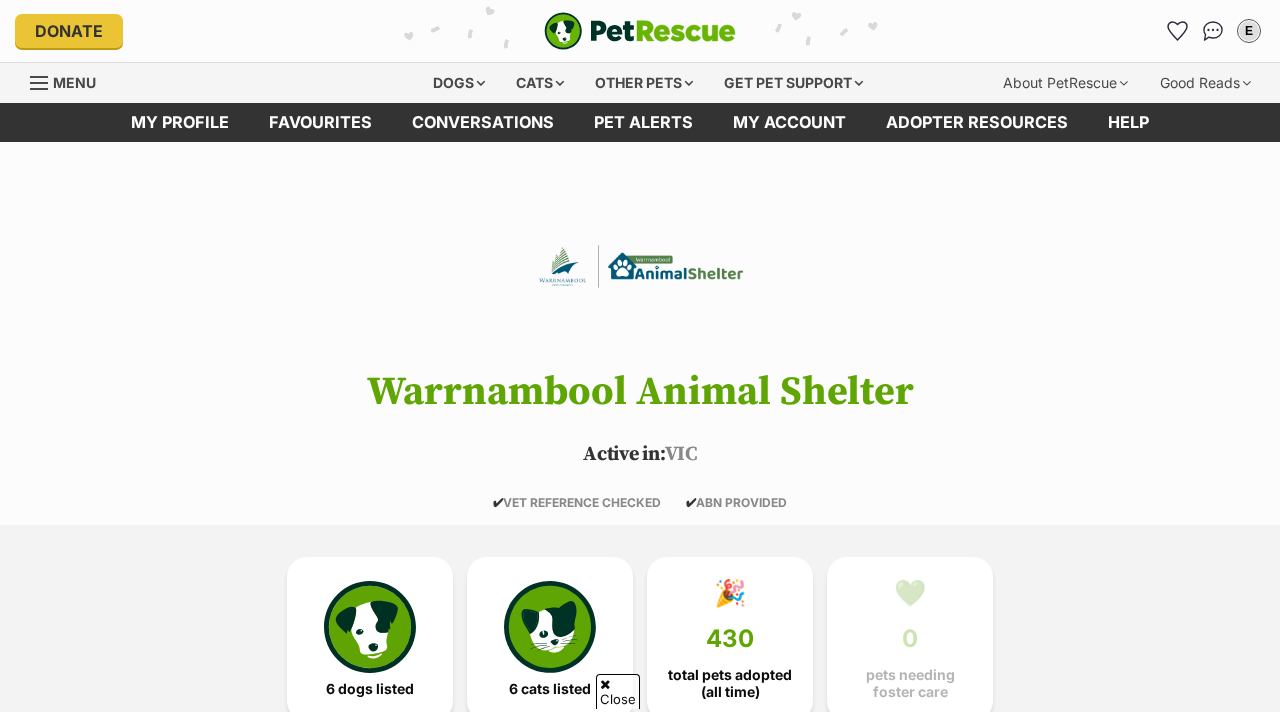 scroll, scrollTop: 1651, scrollLeft: 0, axis: vertical 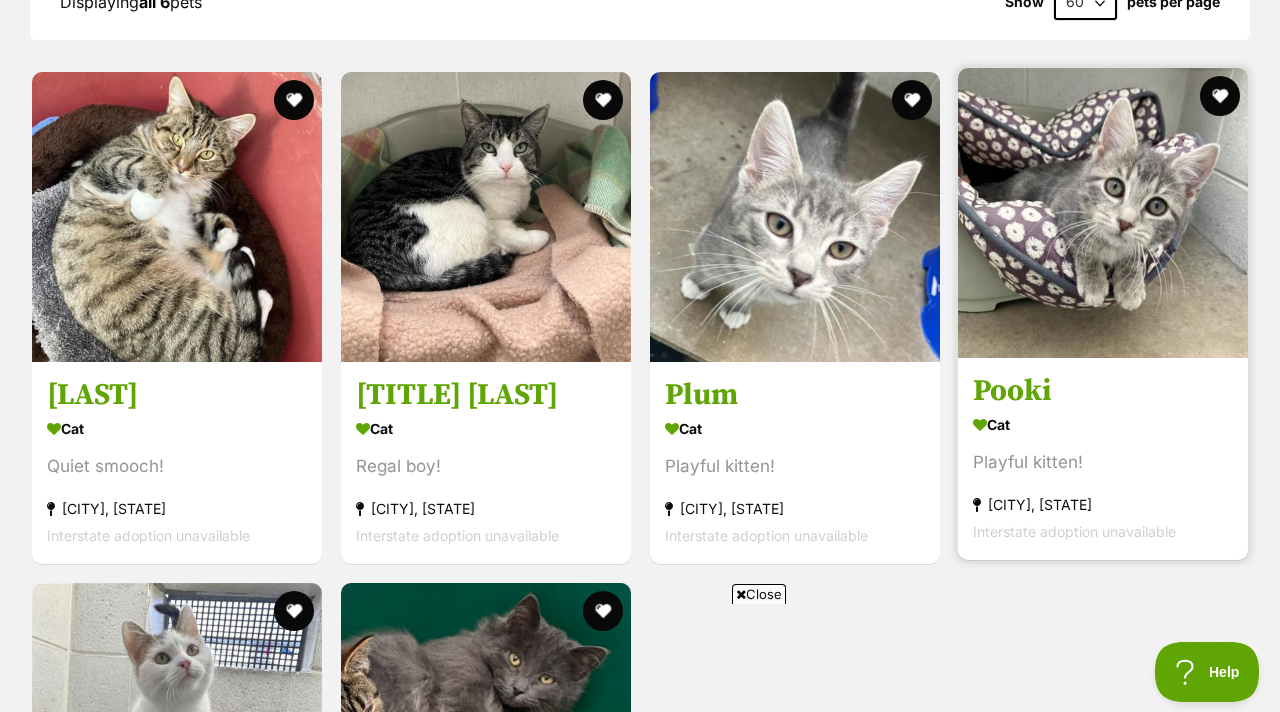 click at bounding box center [1103, 213] 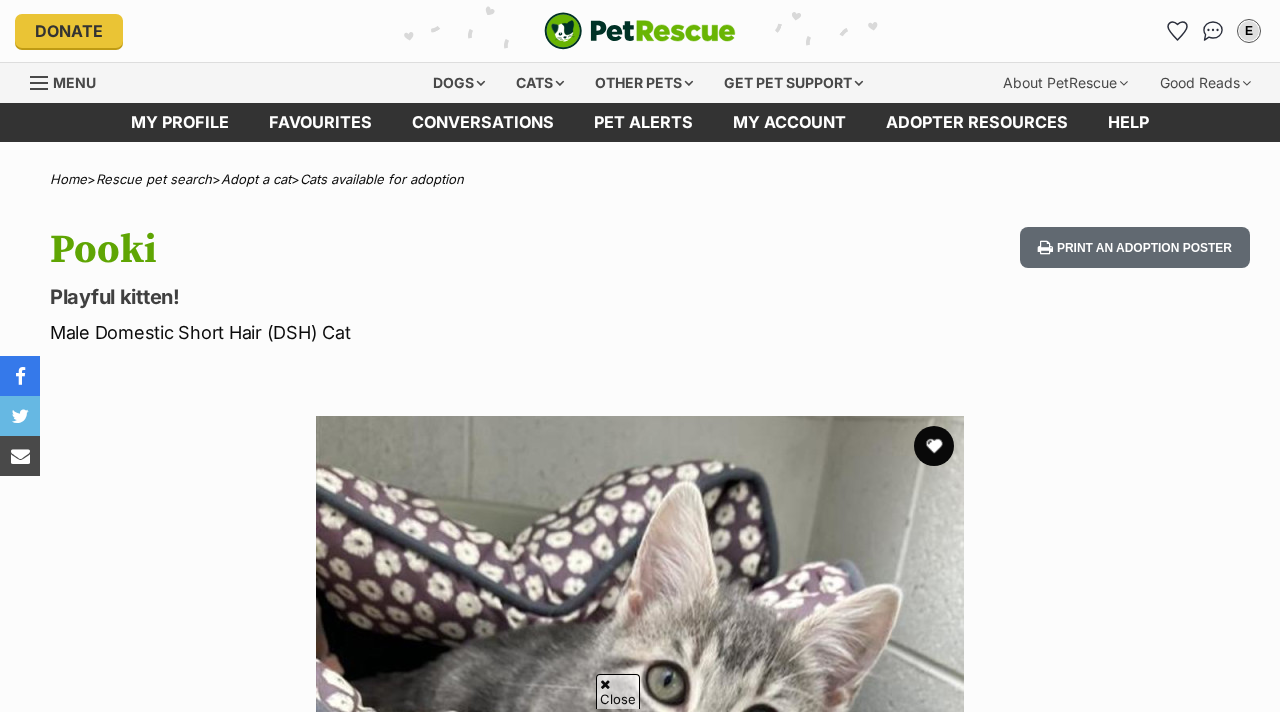 scroll, scrollTop: 97, scrollLeft: 0, axis: vertical 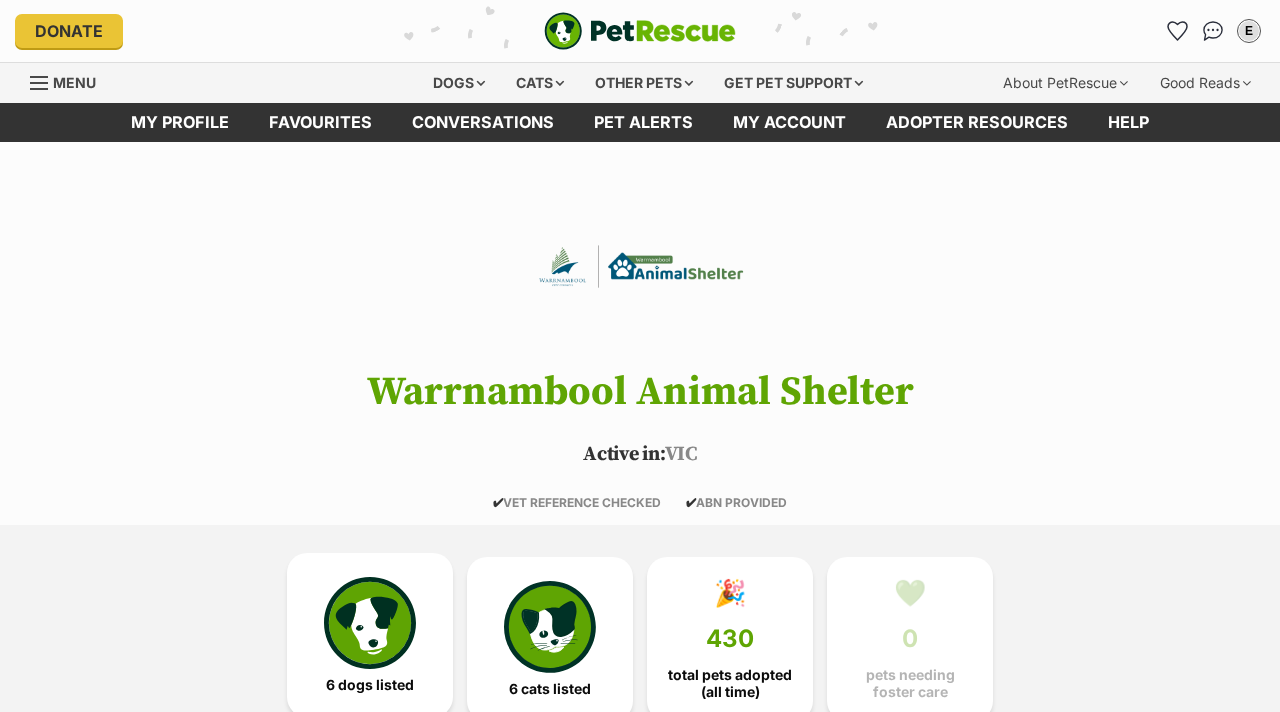 click at bounding box center [370, 623] 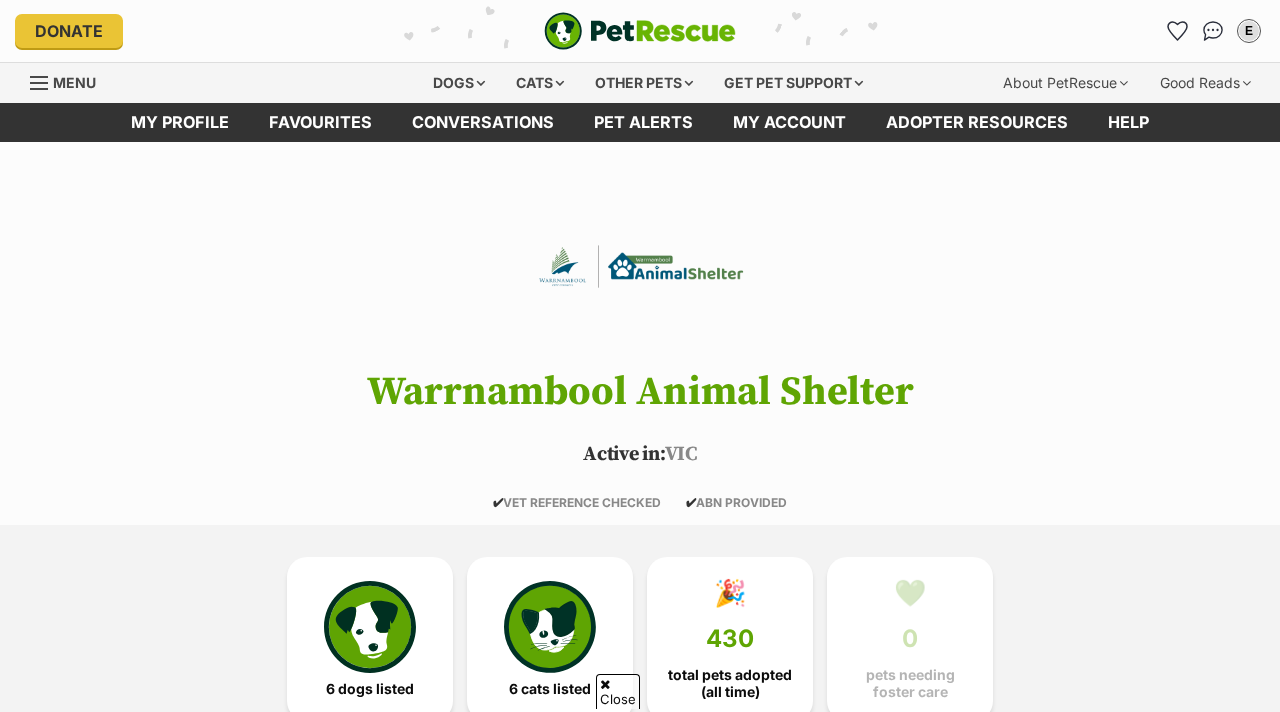 scroll, scrollTop: 1651, scrollLeft: 0, axis: vertical 